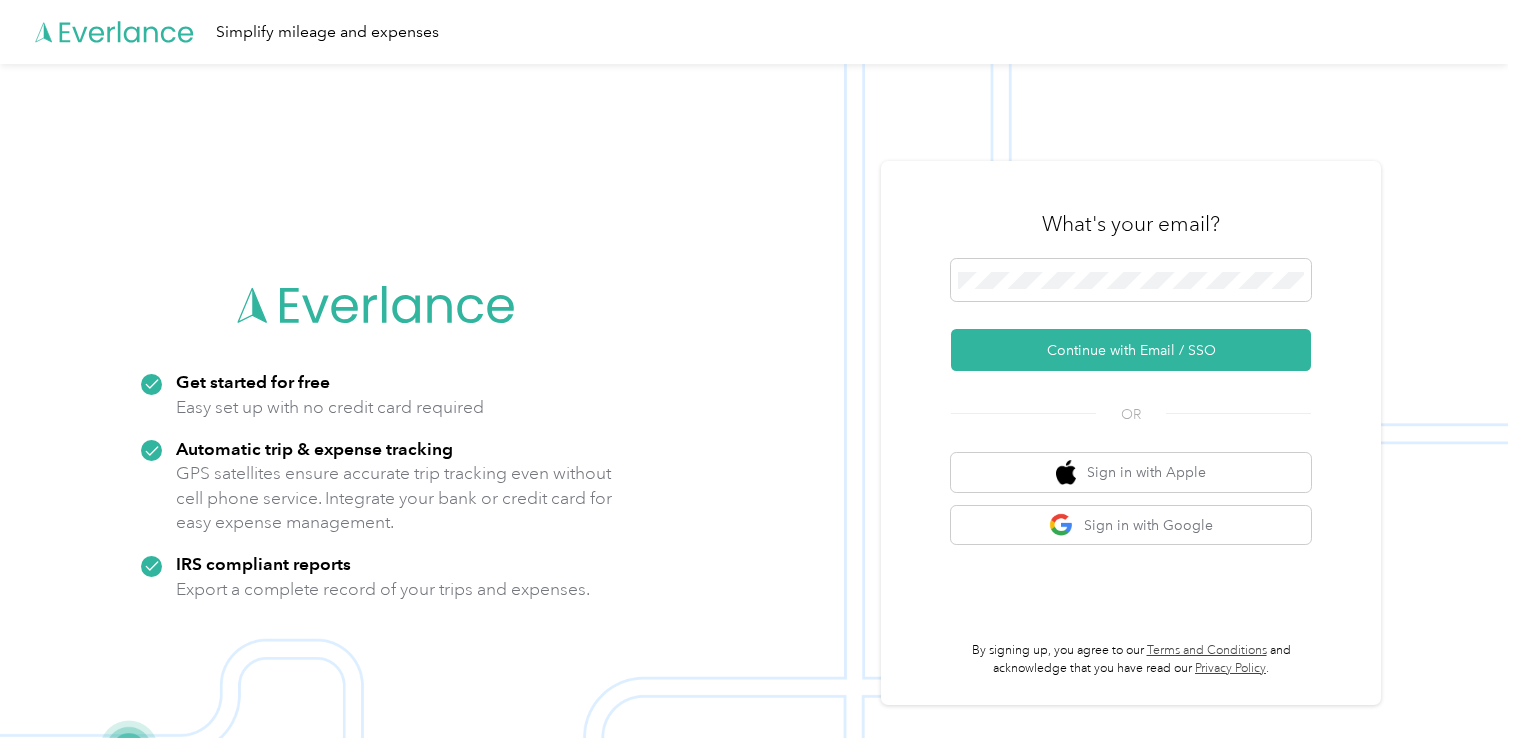 scroll, scrollTop: 0, scrollLeft: 0, axis: both 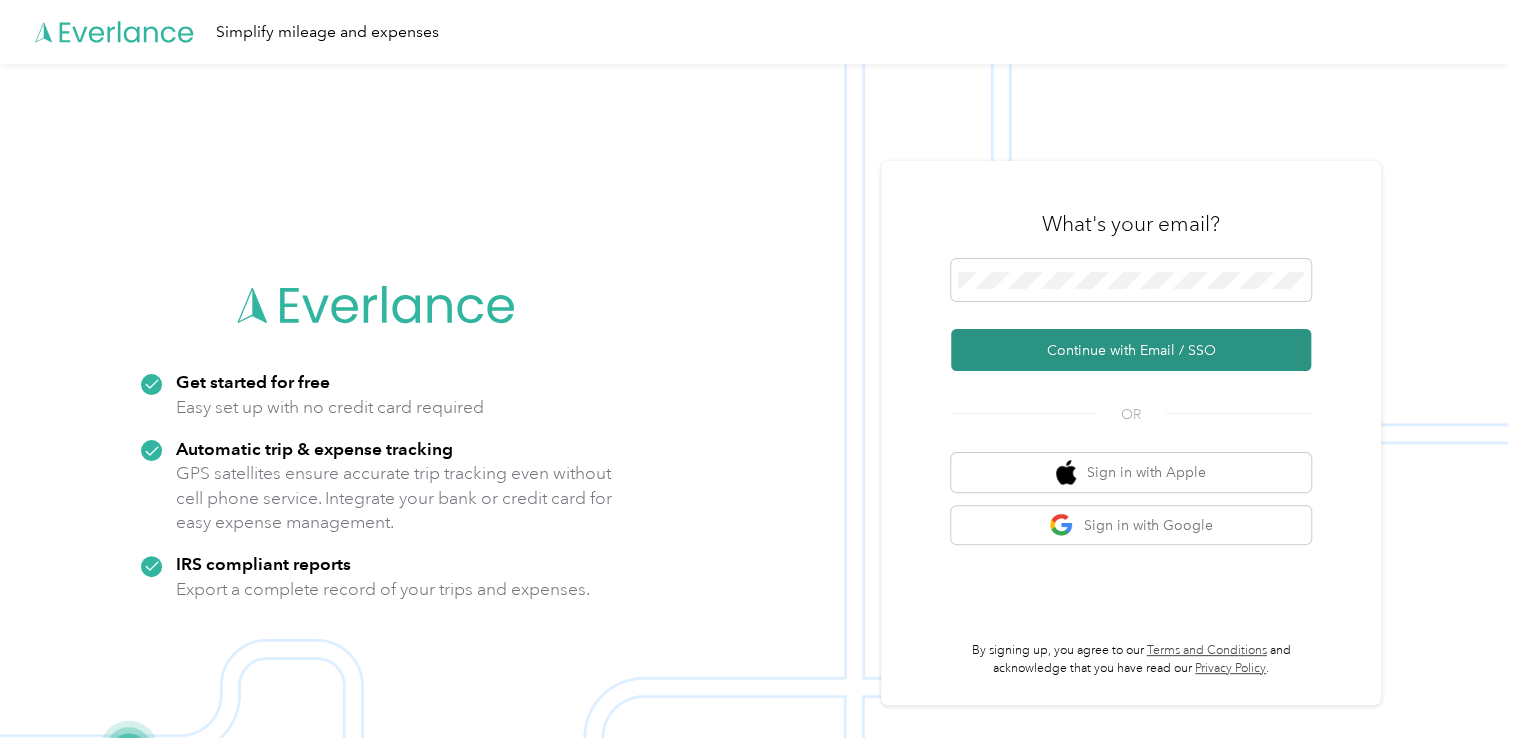 click on "Continue with Email / SSO" at bounding box center [1131, 350] 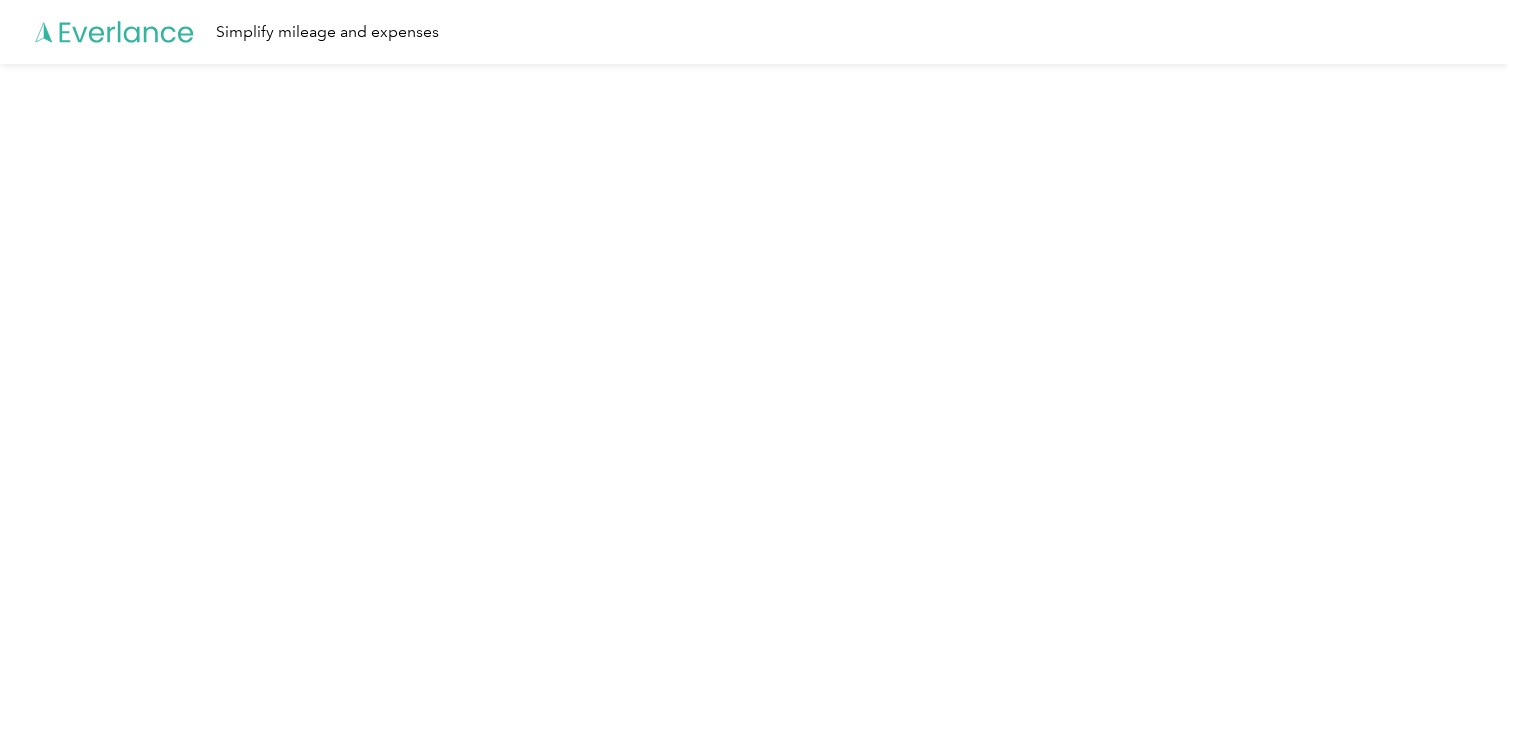 scroll, scrollTop: 0, scrollLeft: 0, axis: both 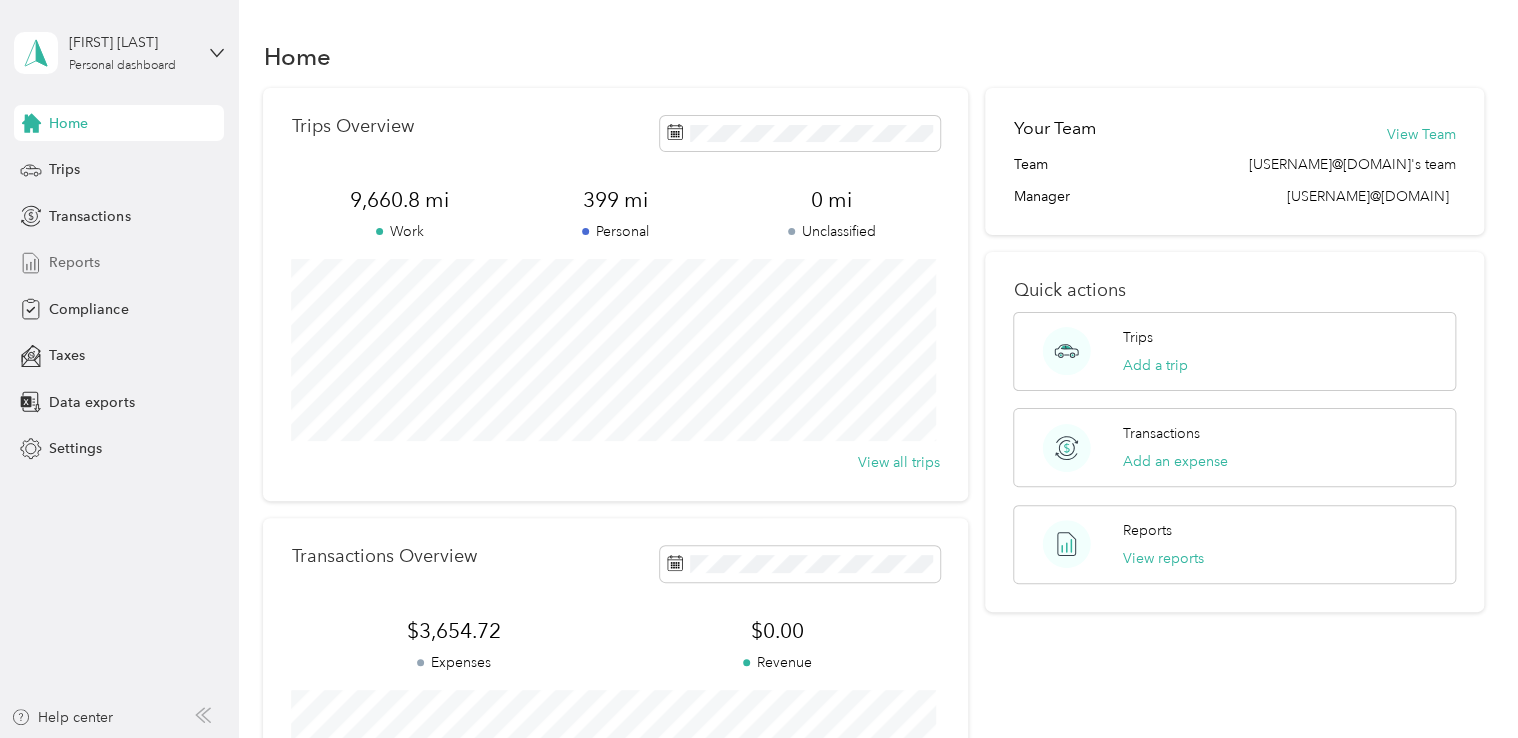click on "Reports" at bounding box center (74, 262) 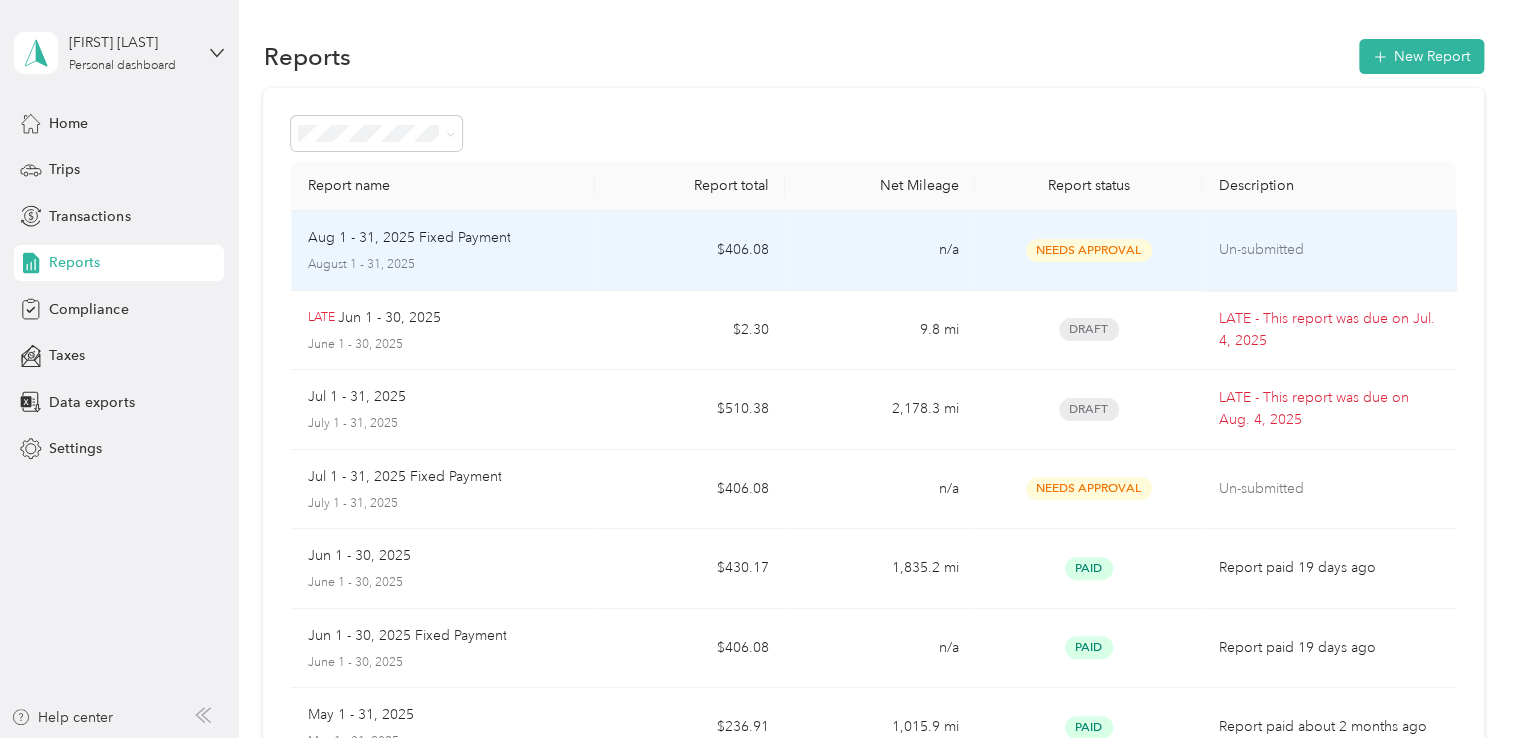 click on "Un-submitted" at bounding box center (1328, 250) 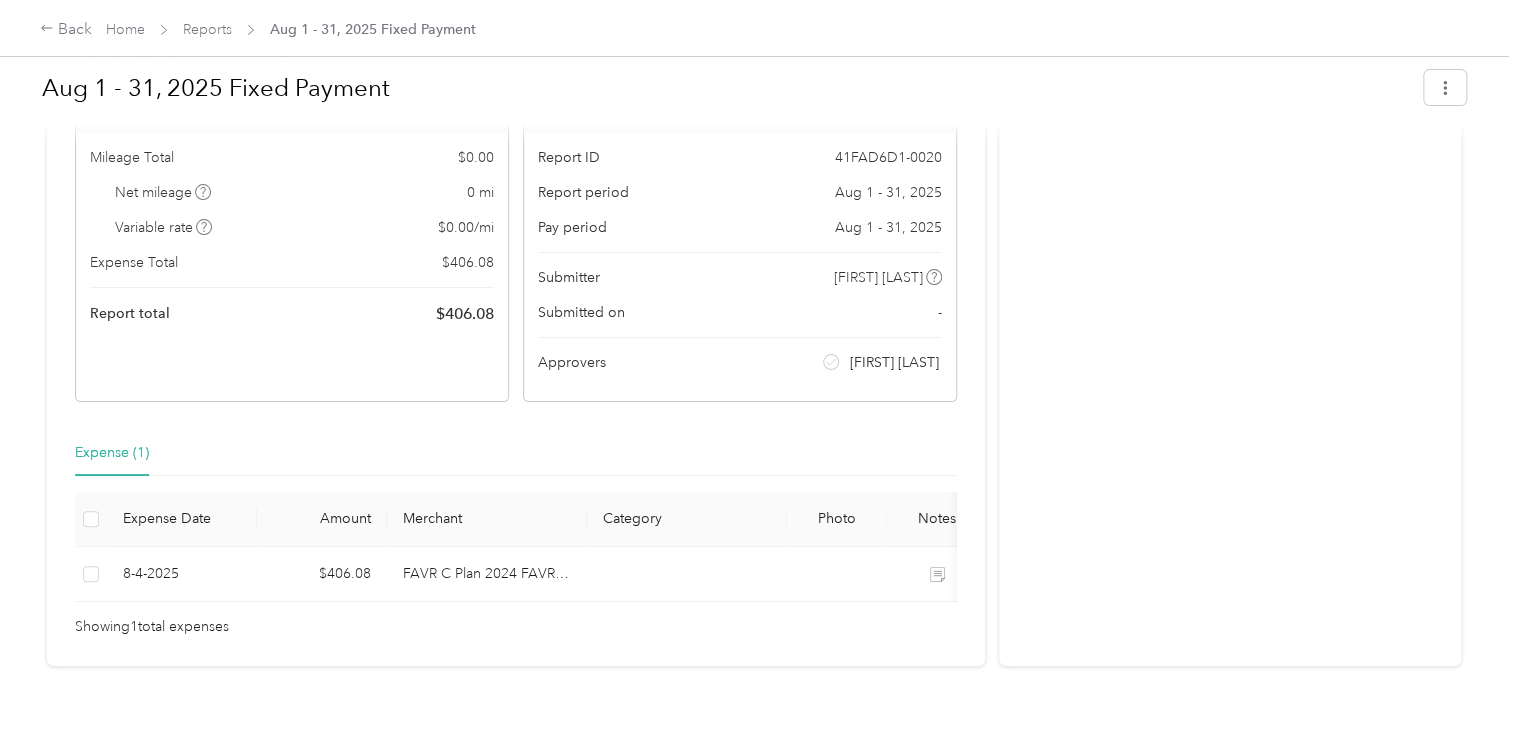 scroll, scrollTop: 224, scrollLeft: 0, axis: vertical 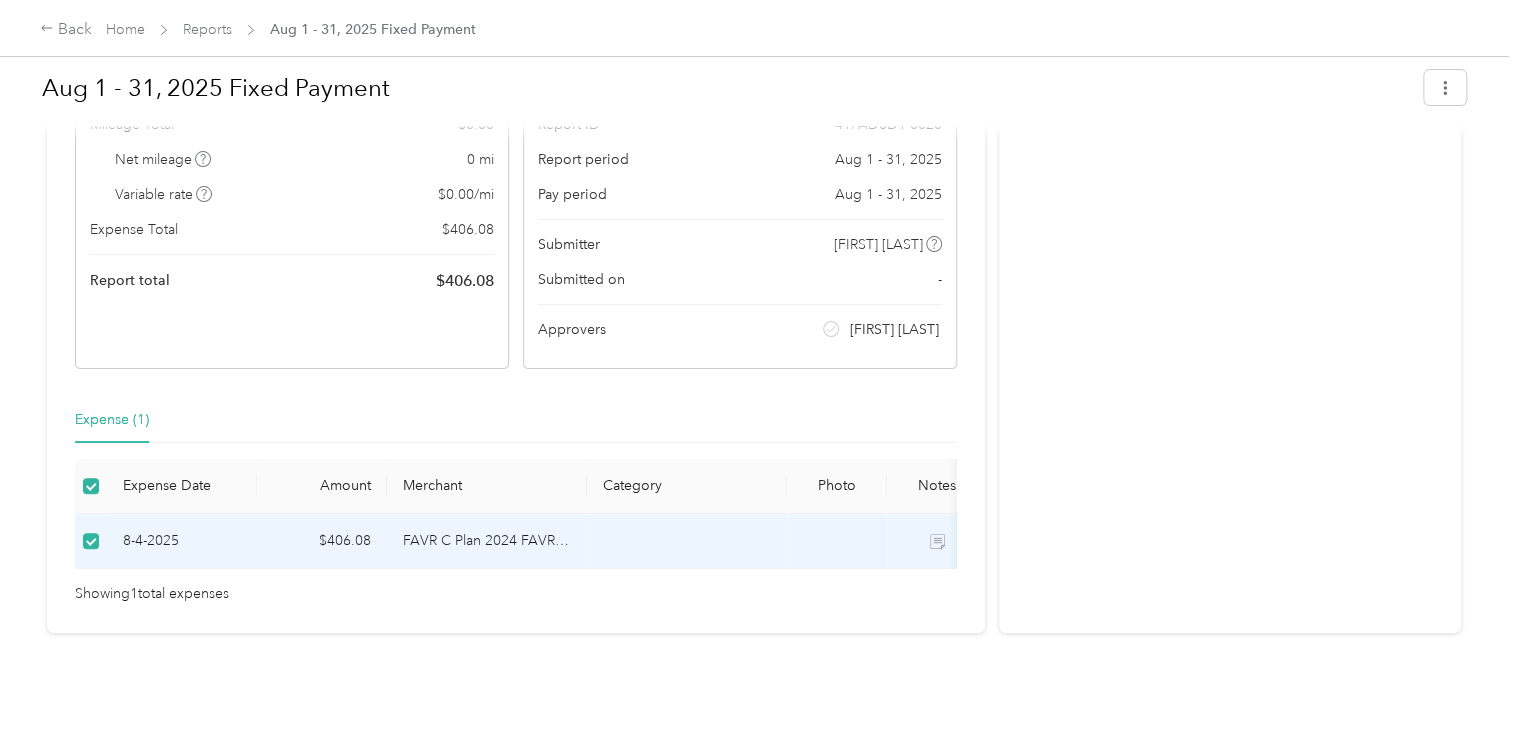 click on "FAVR C Plan 2024 FAVR program" at bounding box center (487, 541) 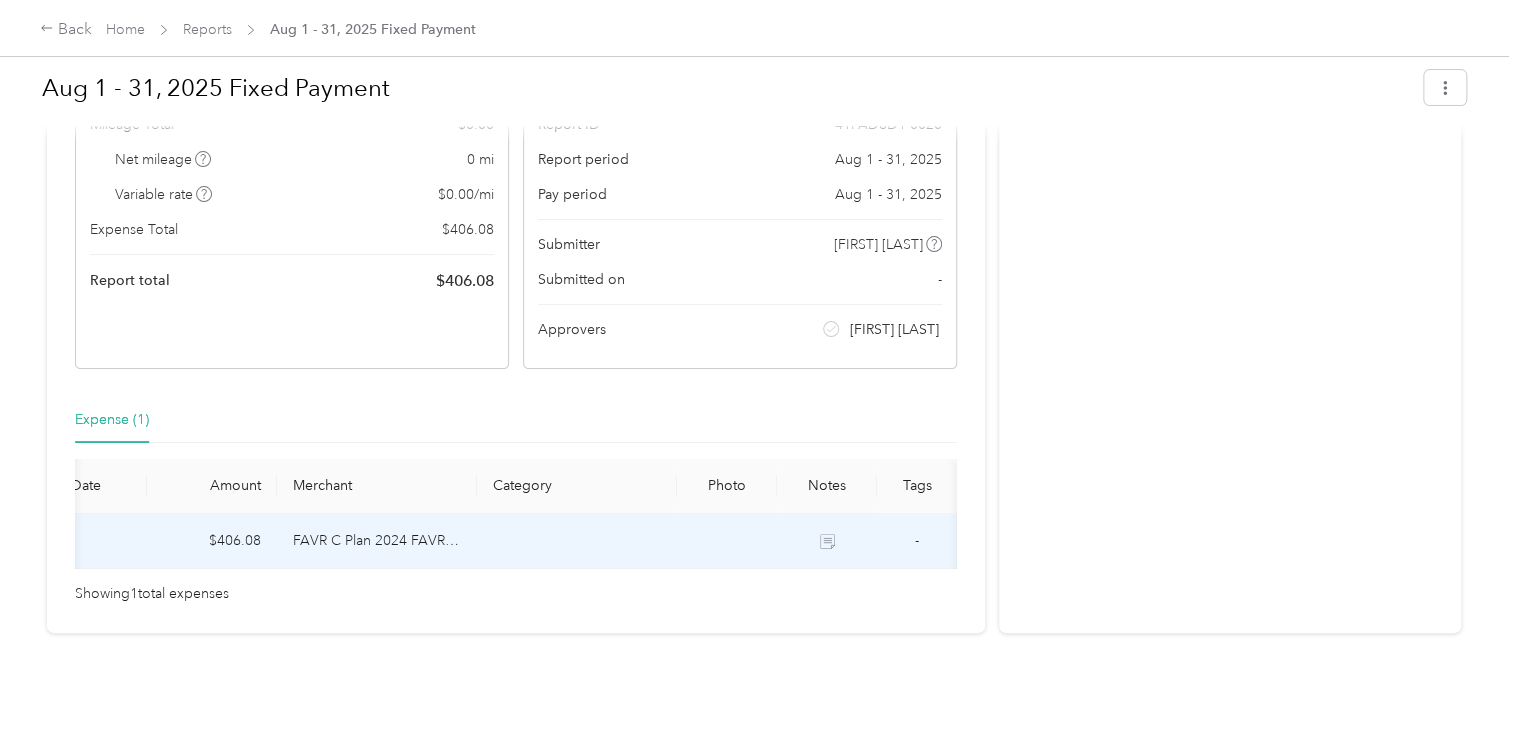 scroll, scrollTop: 0, scrollLeft: 0, axis: both 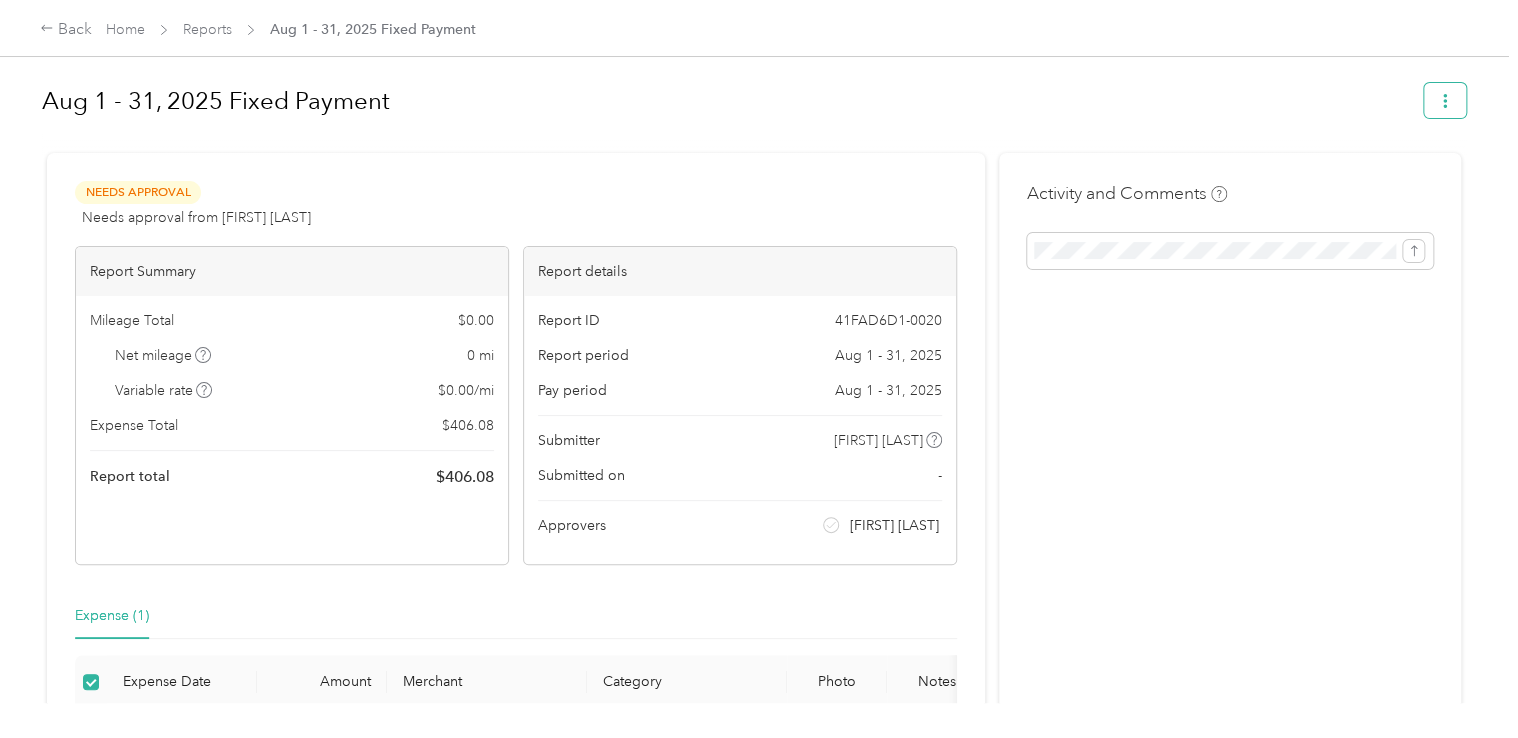 click 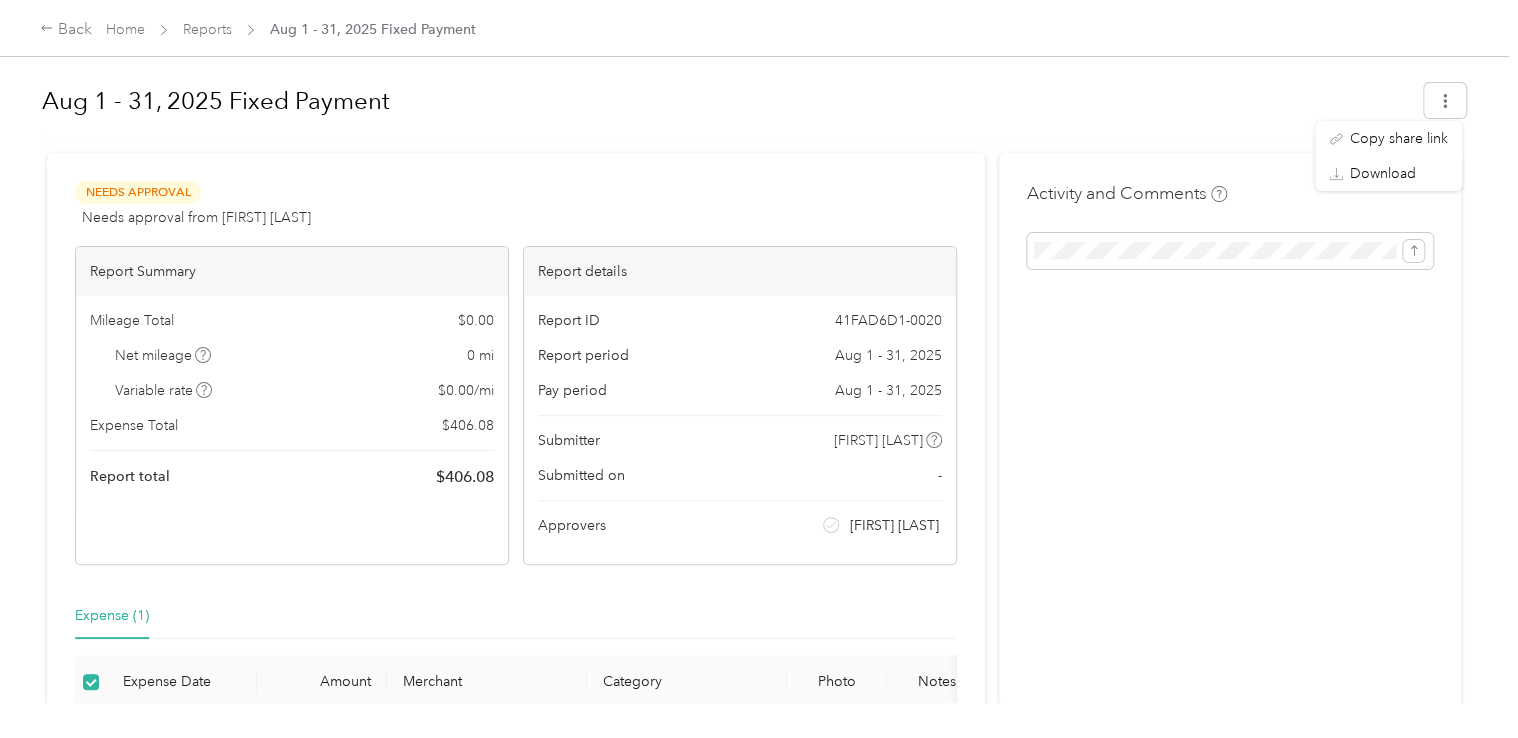 click on "Aug 1 - 31, 2025 Fixed Payment" at bounding box center [726, 101] 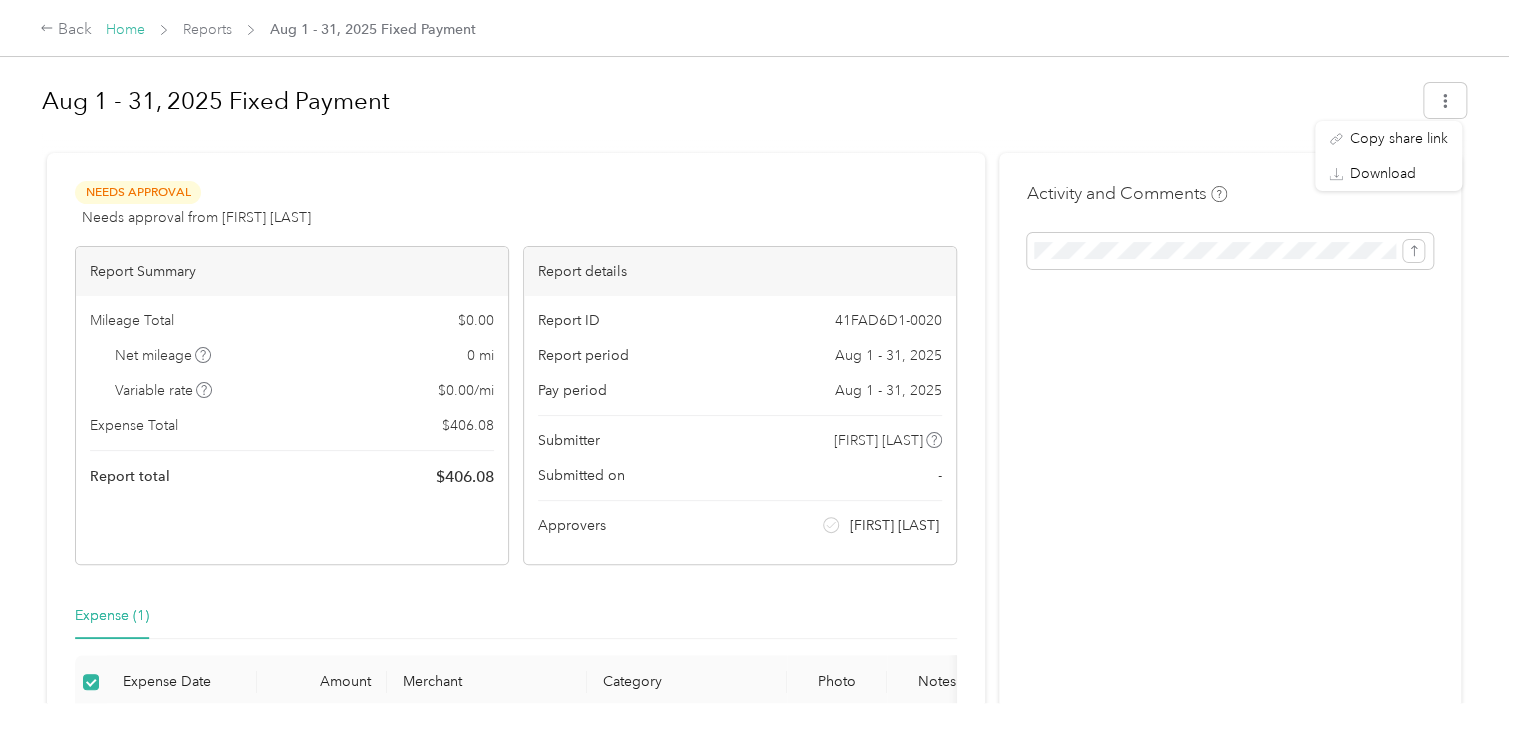 click on "Home" at bounding box center [125, 29] 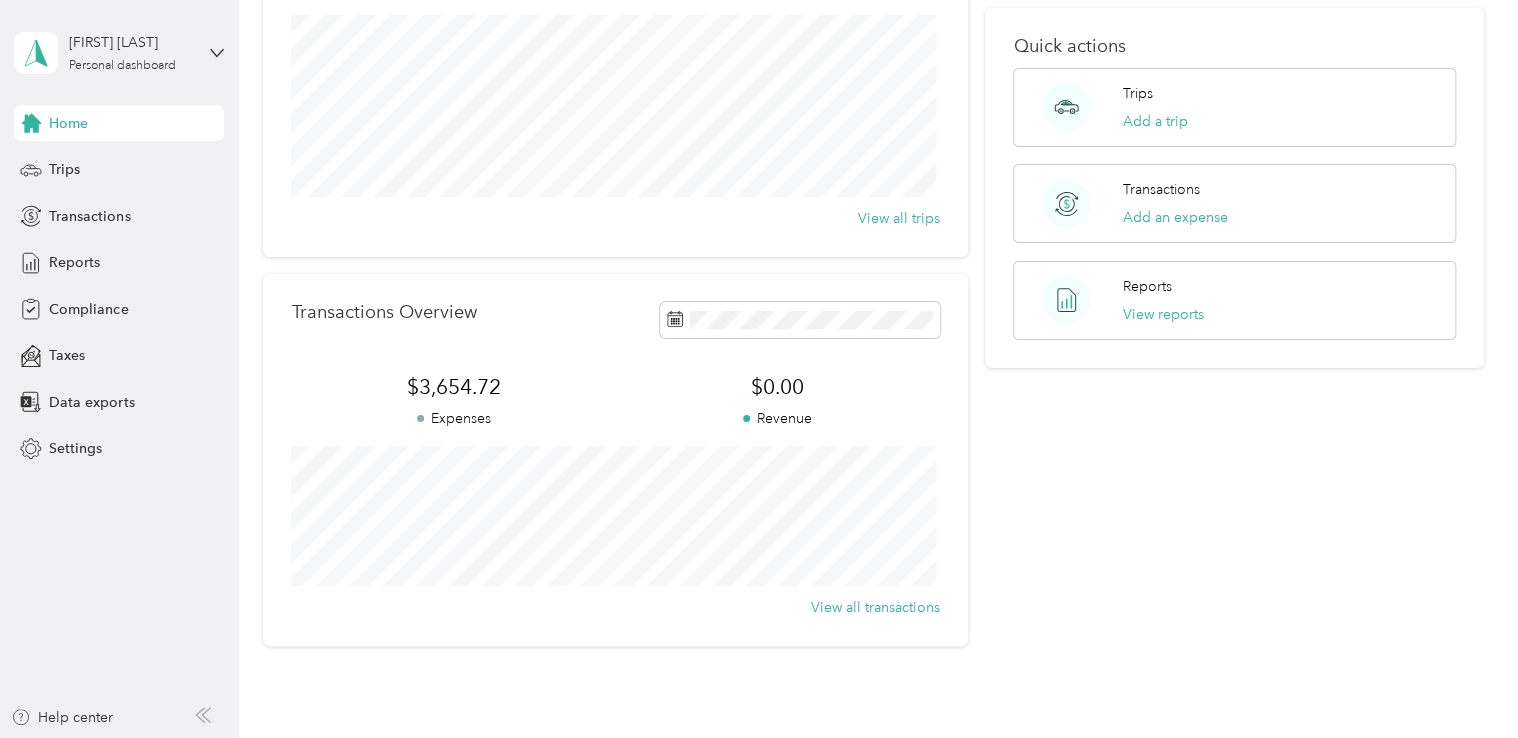 scroll, scrollTop: 158, scrollLeft: 0, axis: vertical 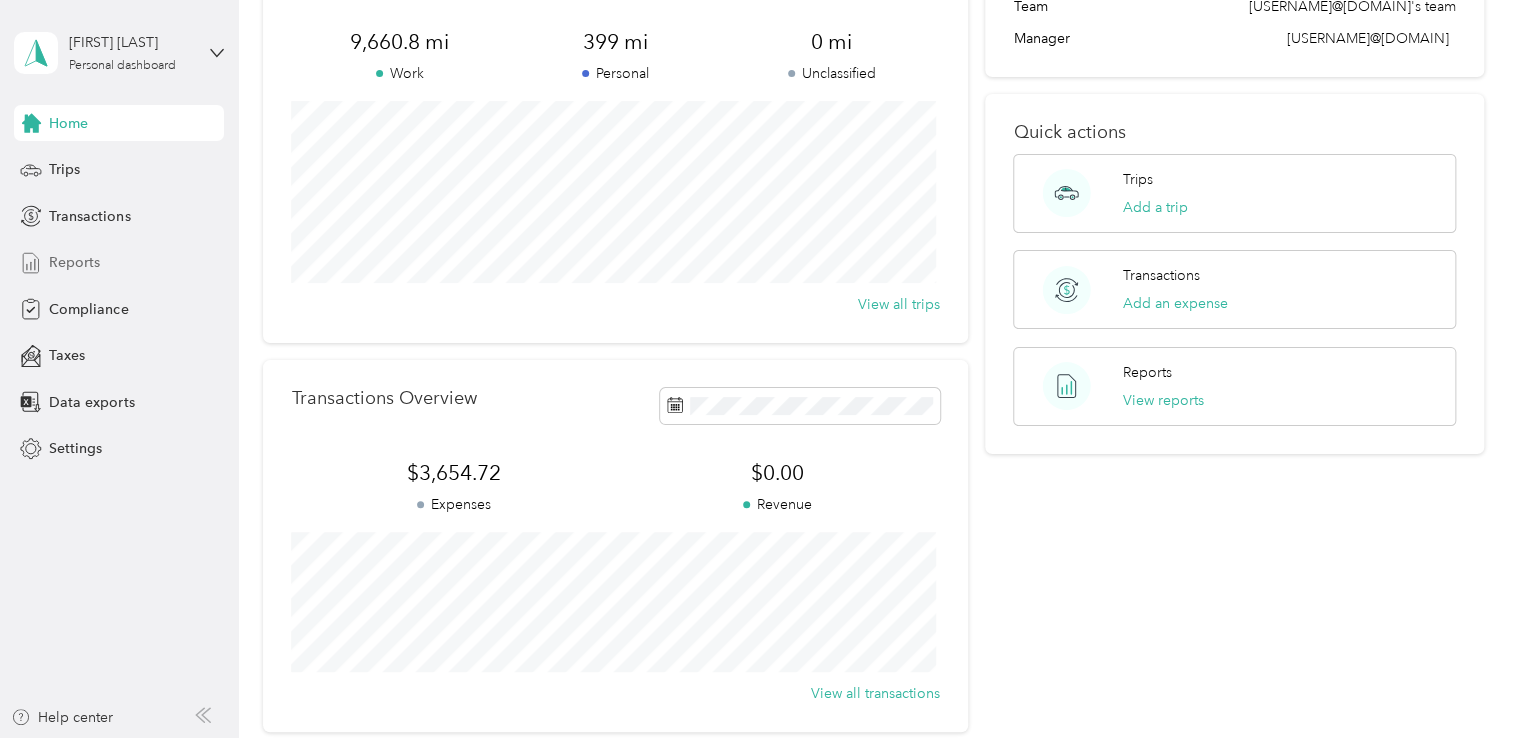 click on "Reports" at bounding box center [74, 262] 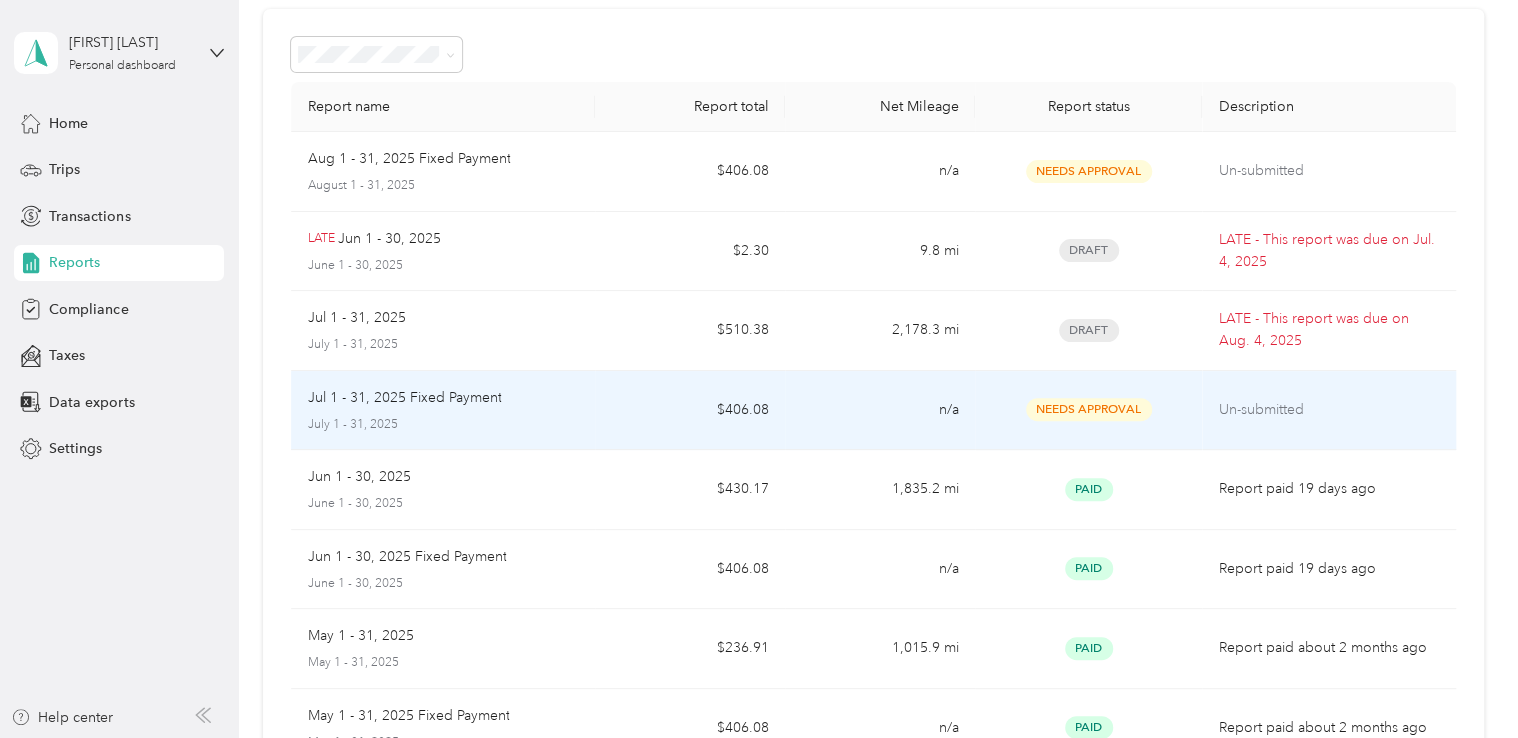 scroll, scrollTop: 0, scrollLeft: 0, axis: both 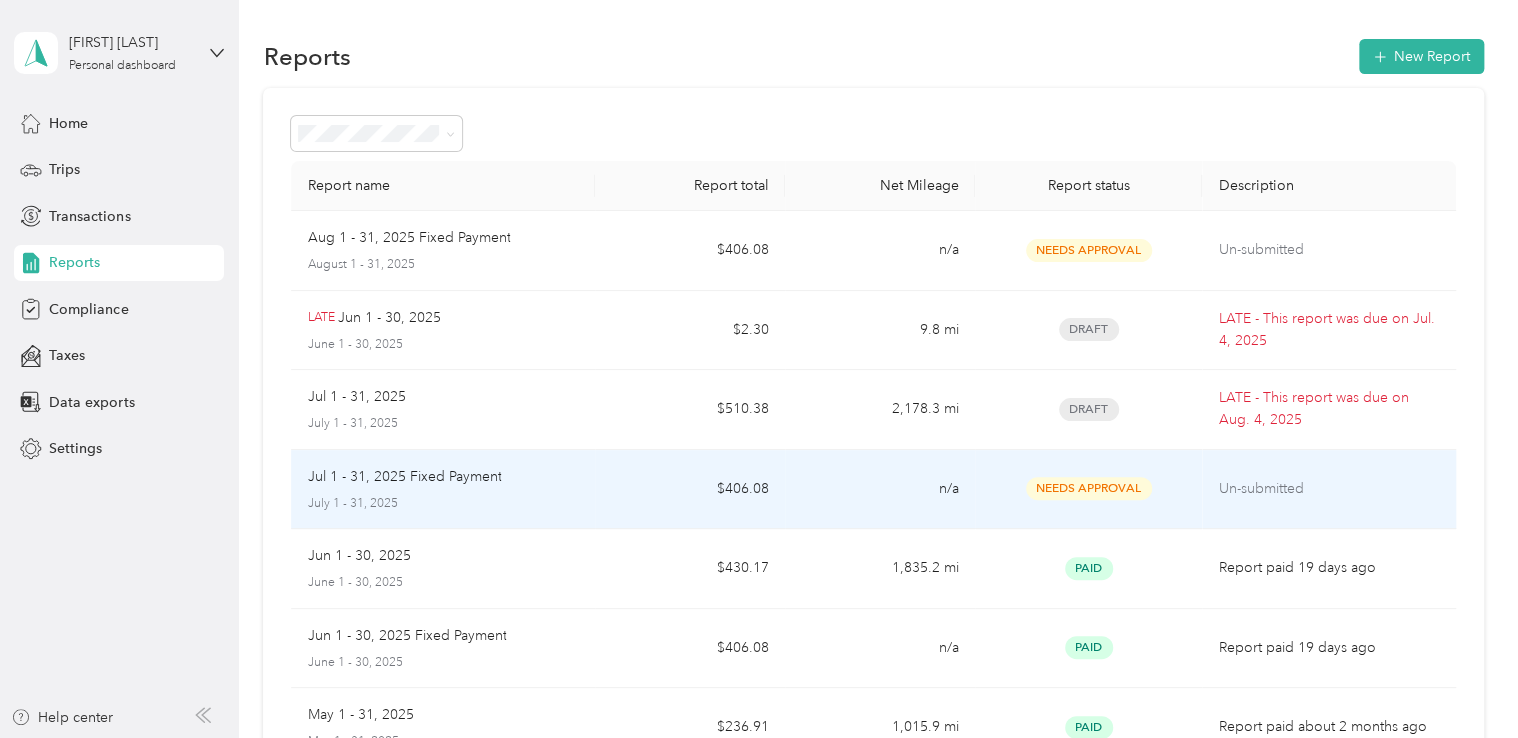 click on "Un-submitted" at bounding box center [1328, 489] 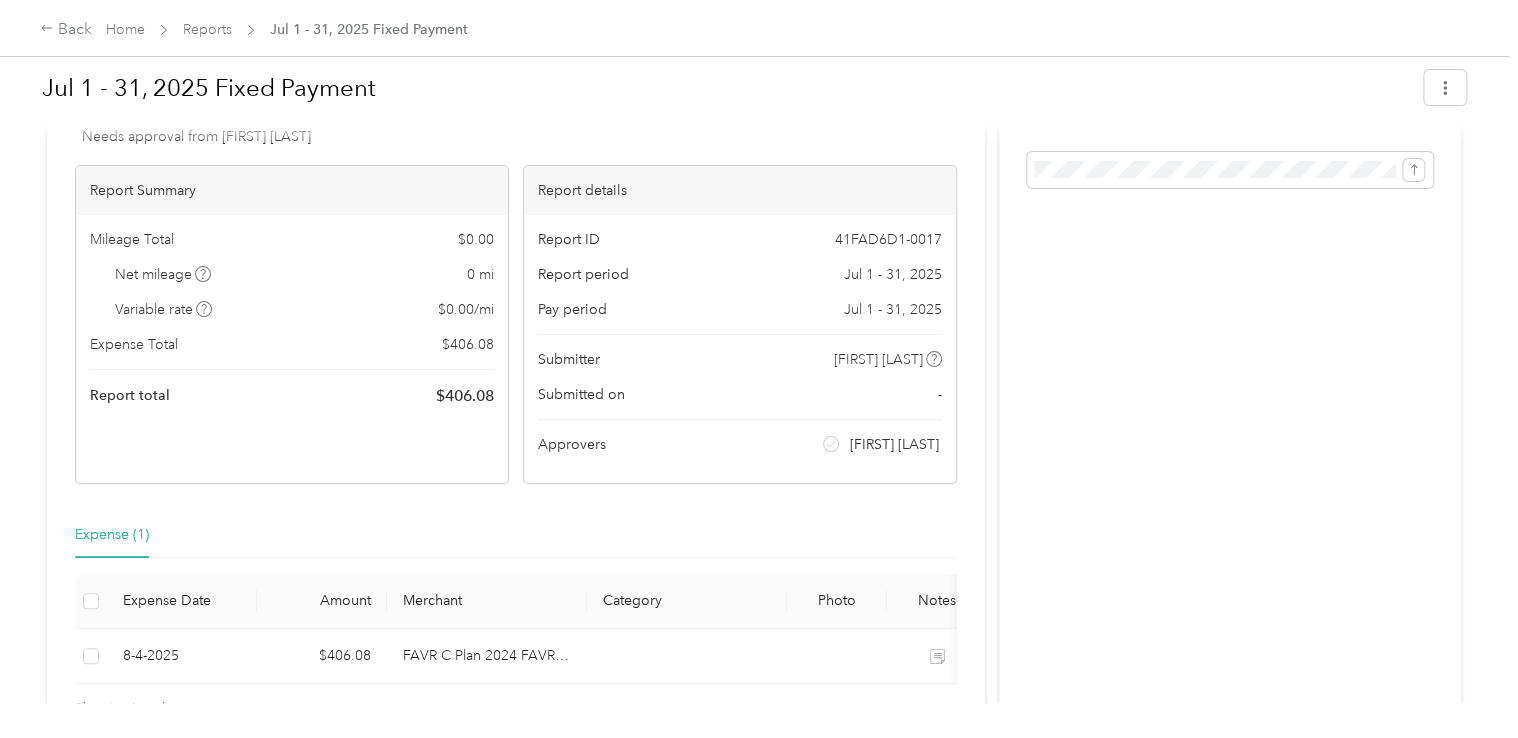 scroll, scrollTop: 224, scrollLeft: 0, axis: vertical 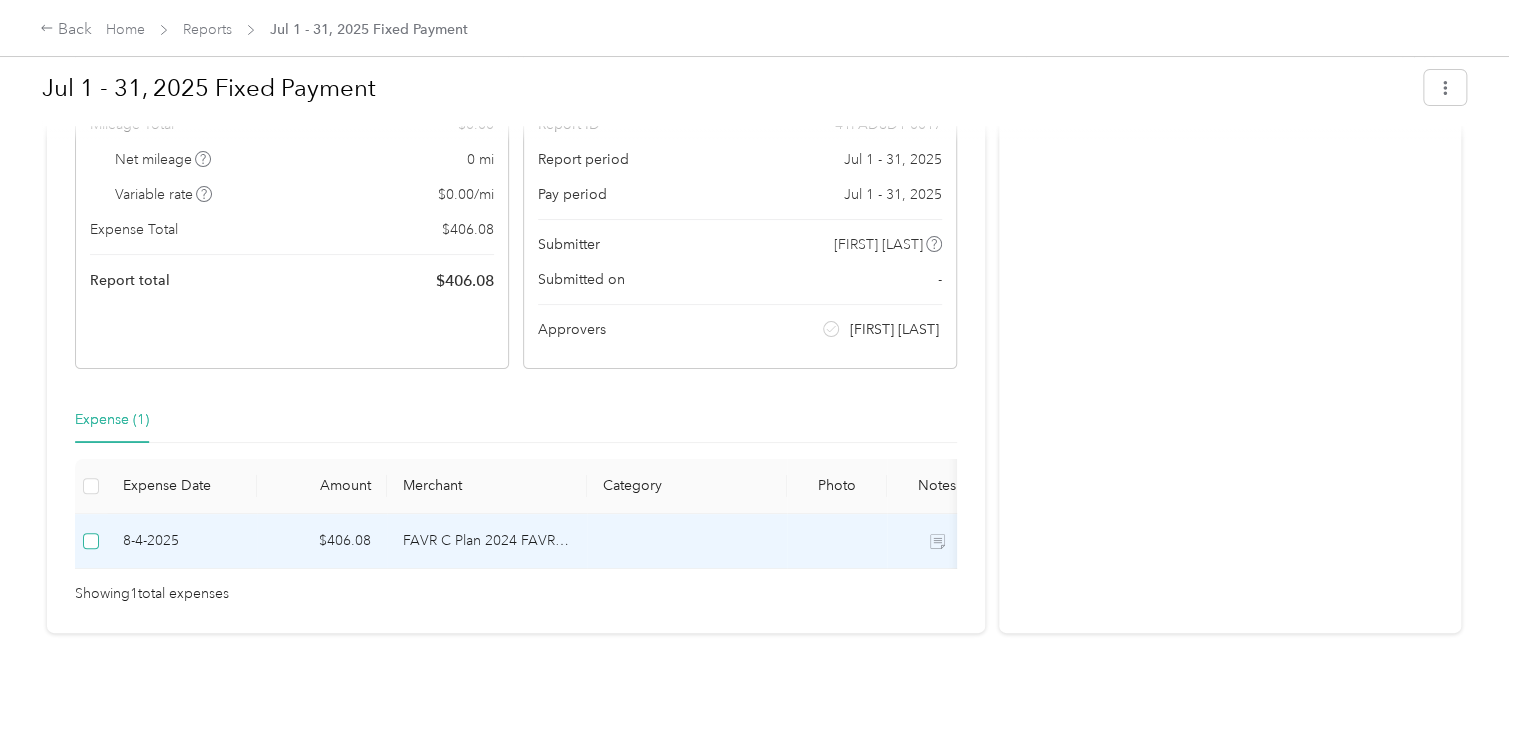 click at bounding box center [91, 541] 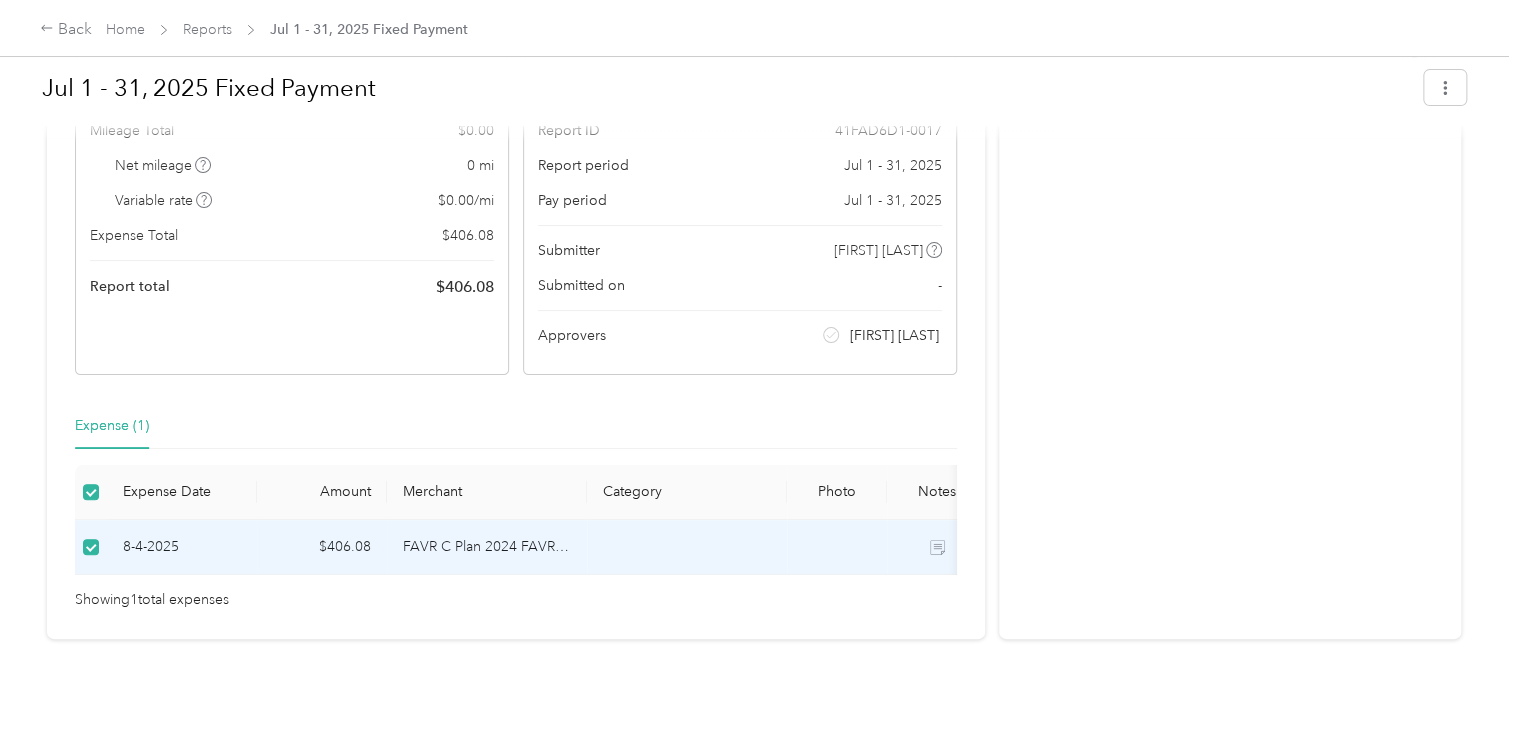 scroll, scrollTop: 224, scrollLeft: 0, axis: vertical 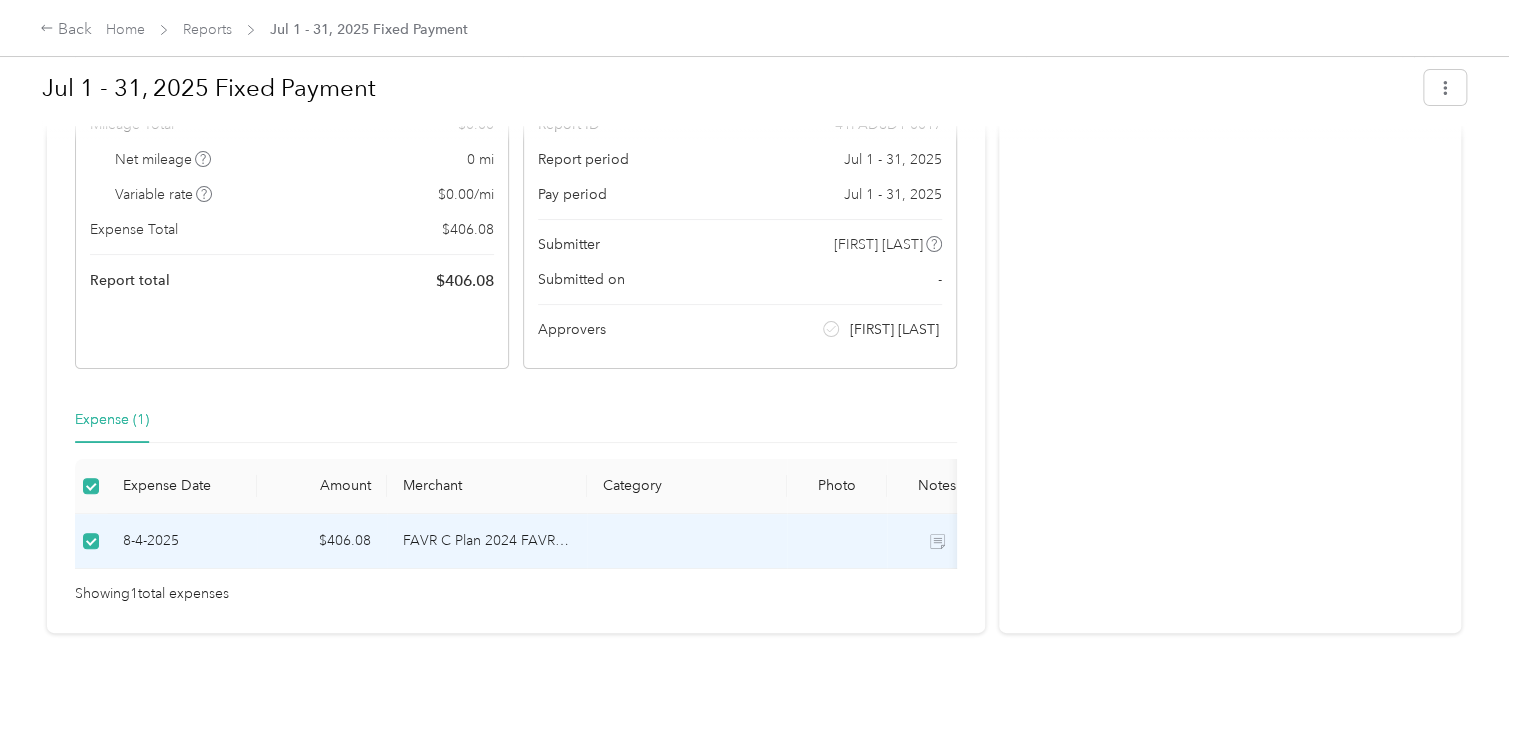 drag, startPoint x: 456, startPoint y: 510, endPoint x: 1185, endPoint y: 493, distance: 729.1982 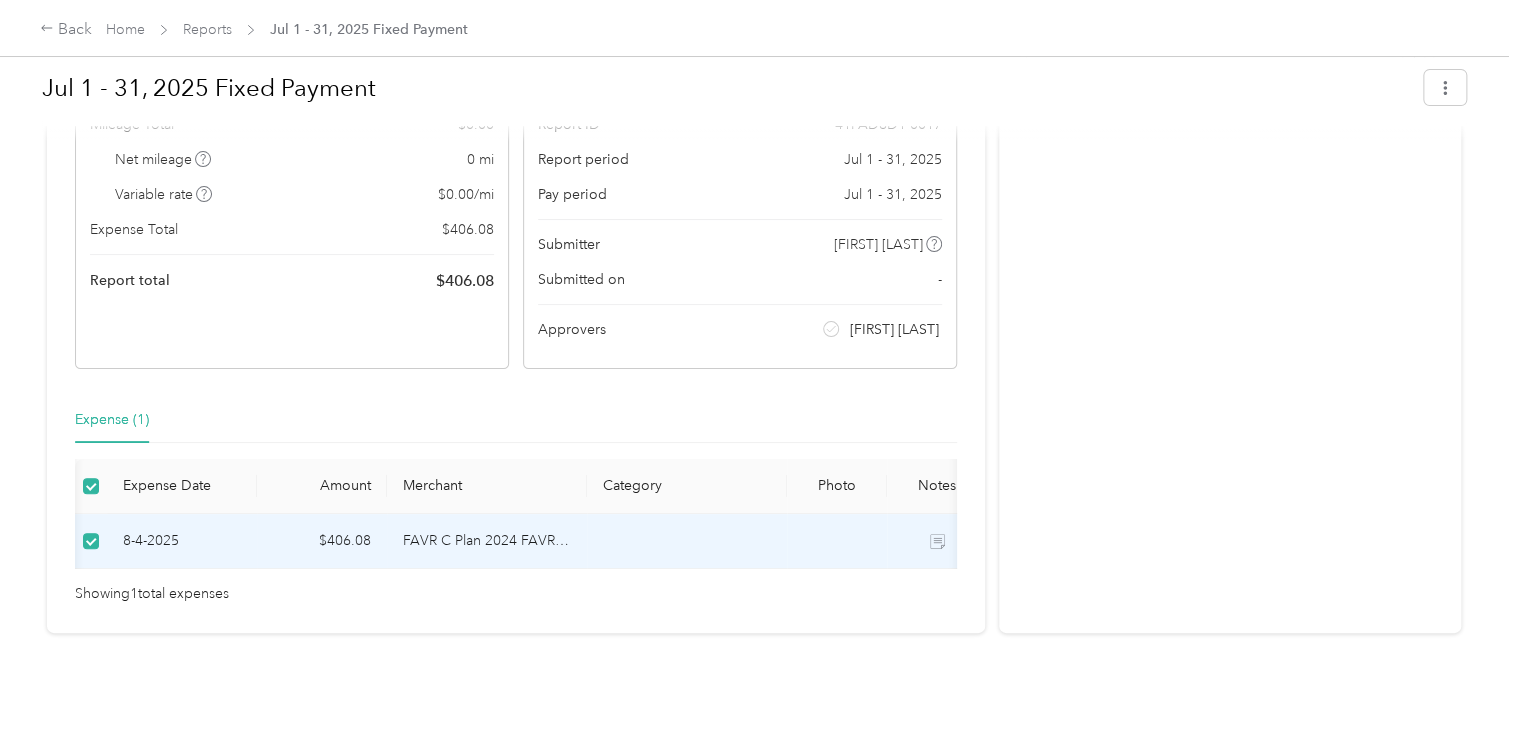 scroll, scrollTop: 0, scrollLeft: 113, axis: horizontal 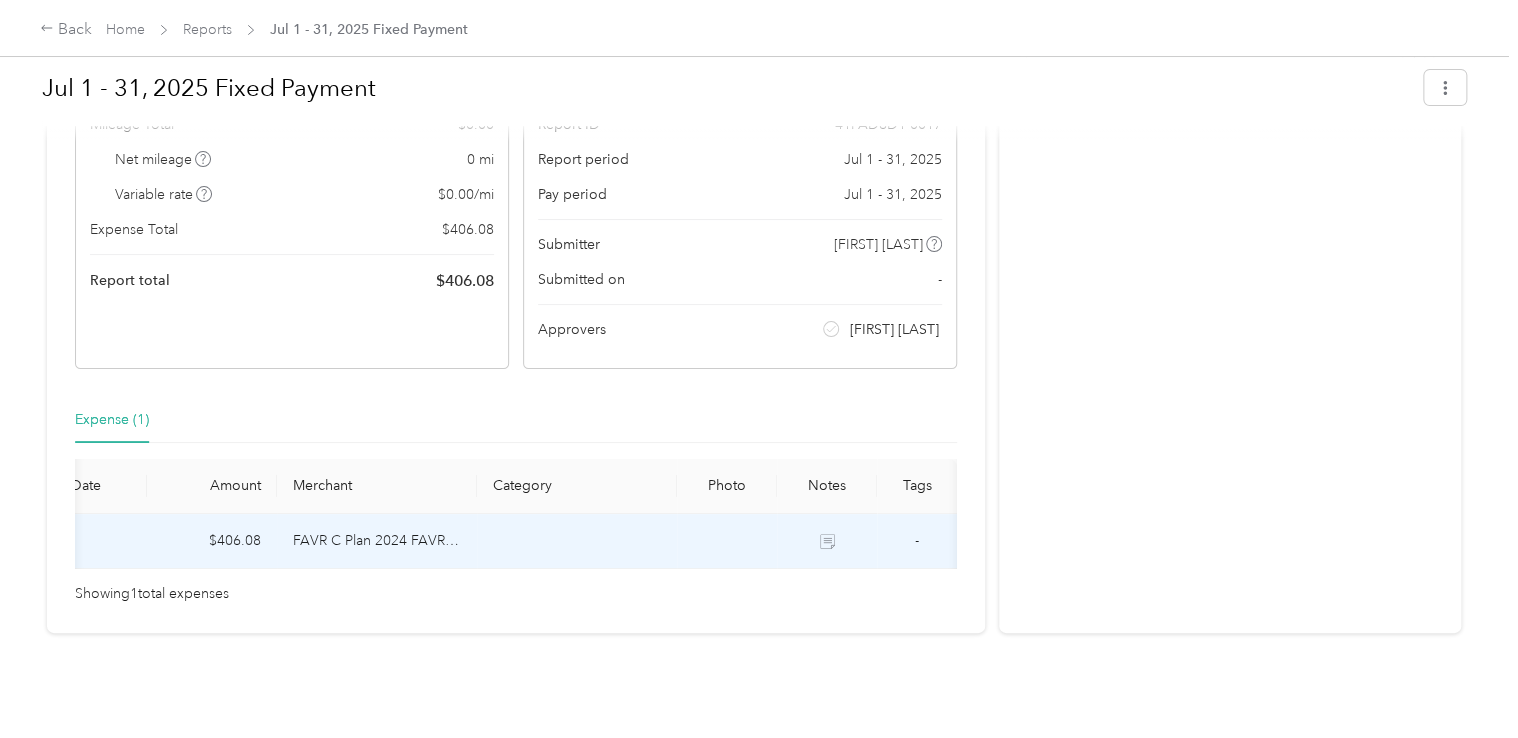 click on "-" at bounding box center (917, 541) 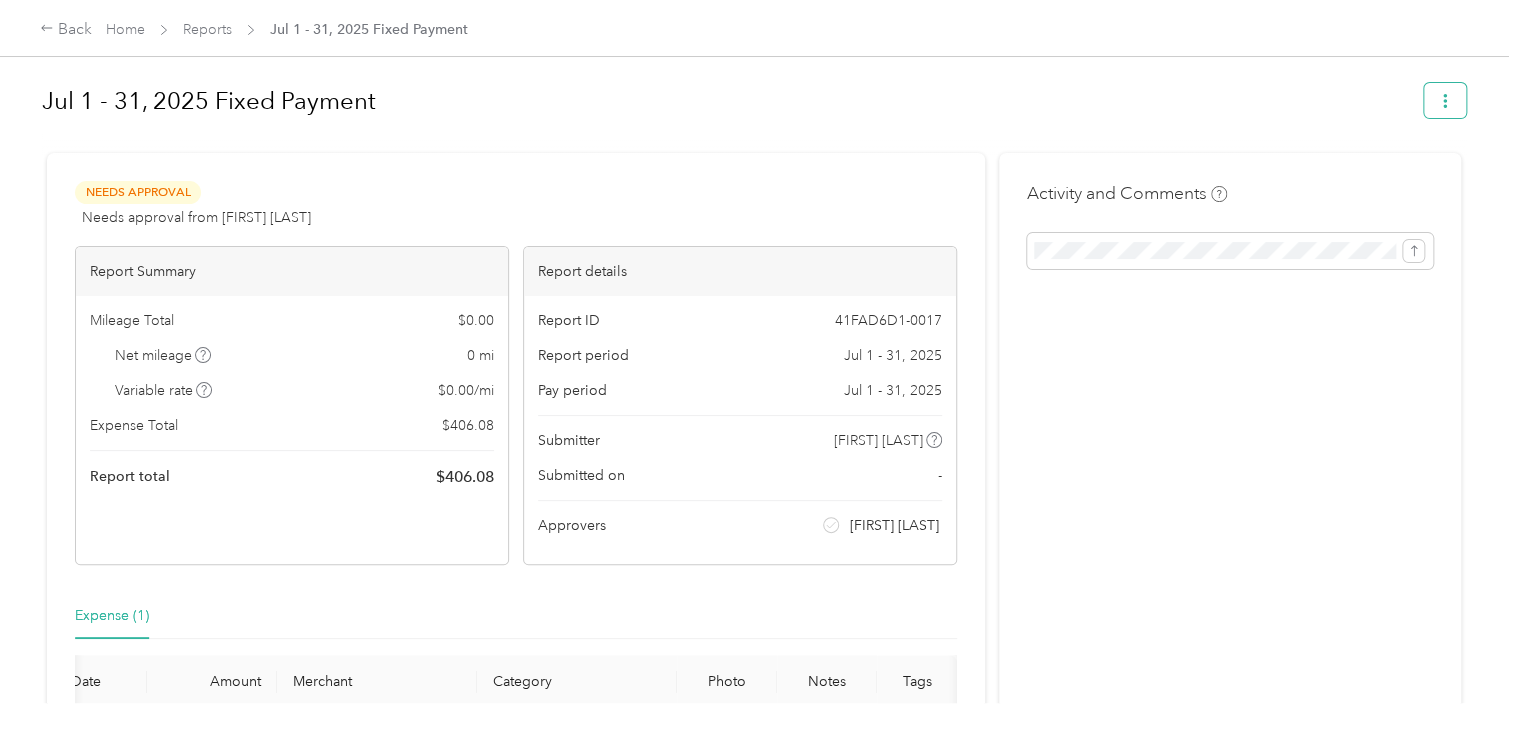 click at bounding box center [1445, 100] 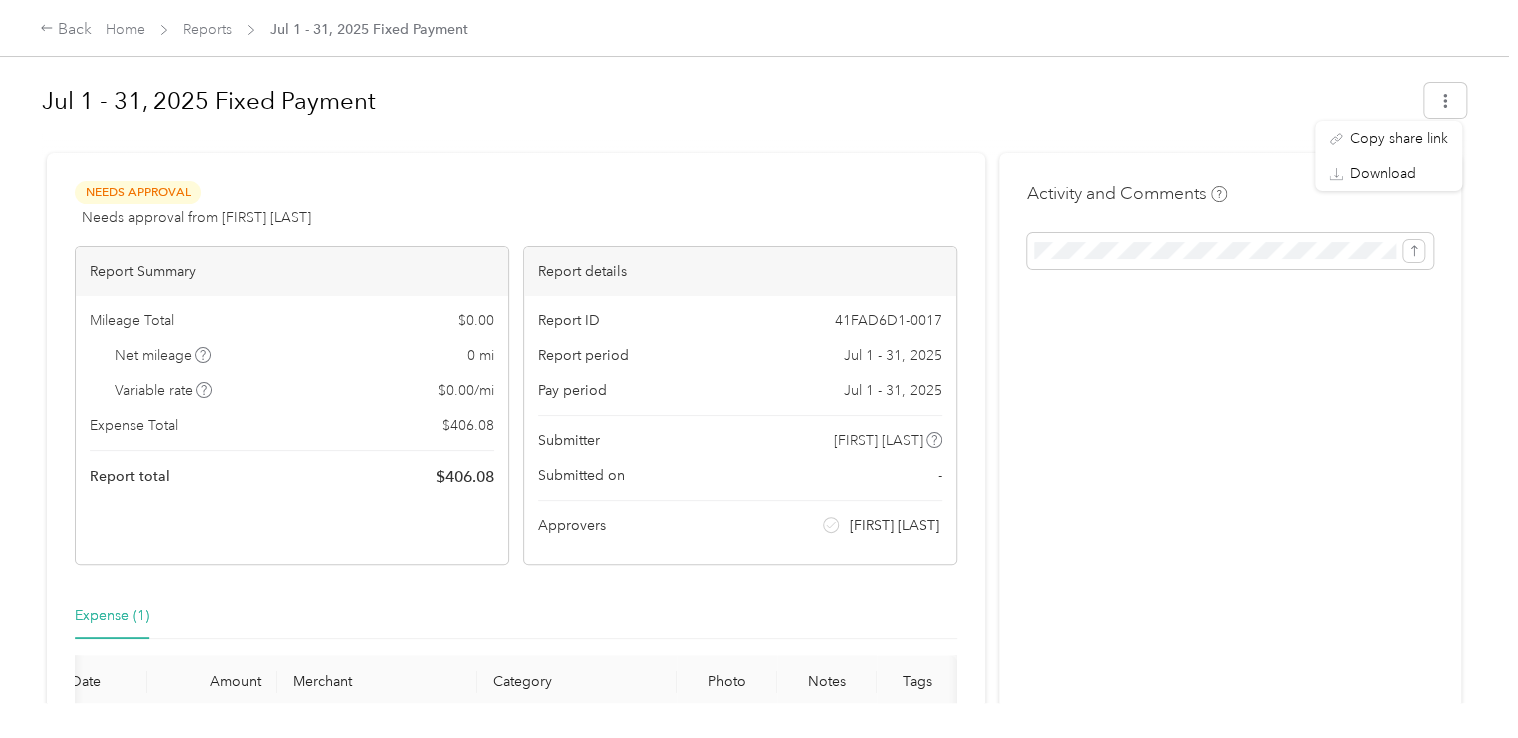 click on "Activity and Comments" at bounding box center [1230, 491] 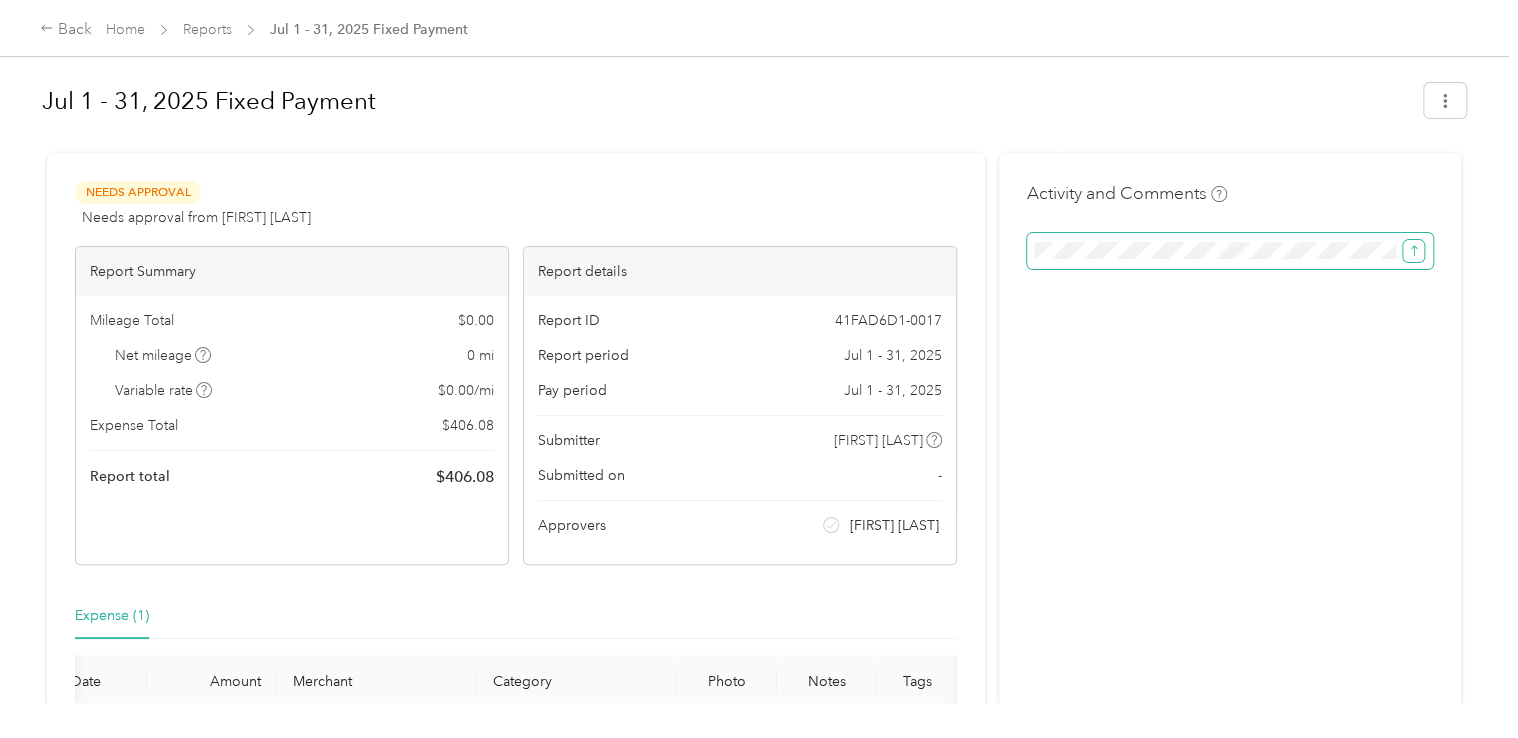 click 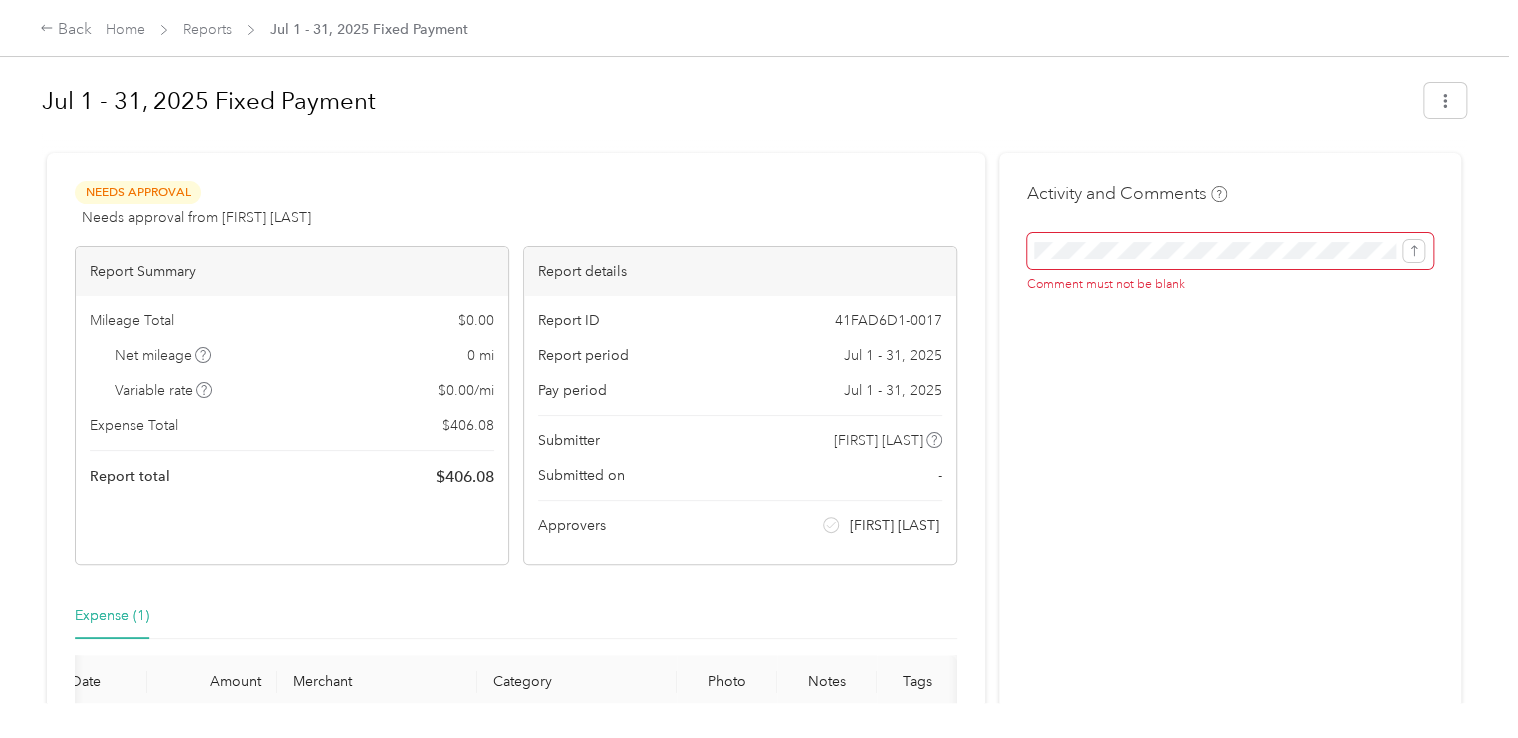 click on "Activity and Comments   Comment must not be blank" at bounding box center [1230, 491] 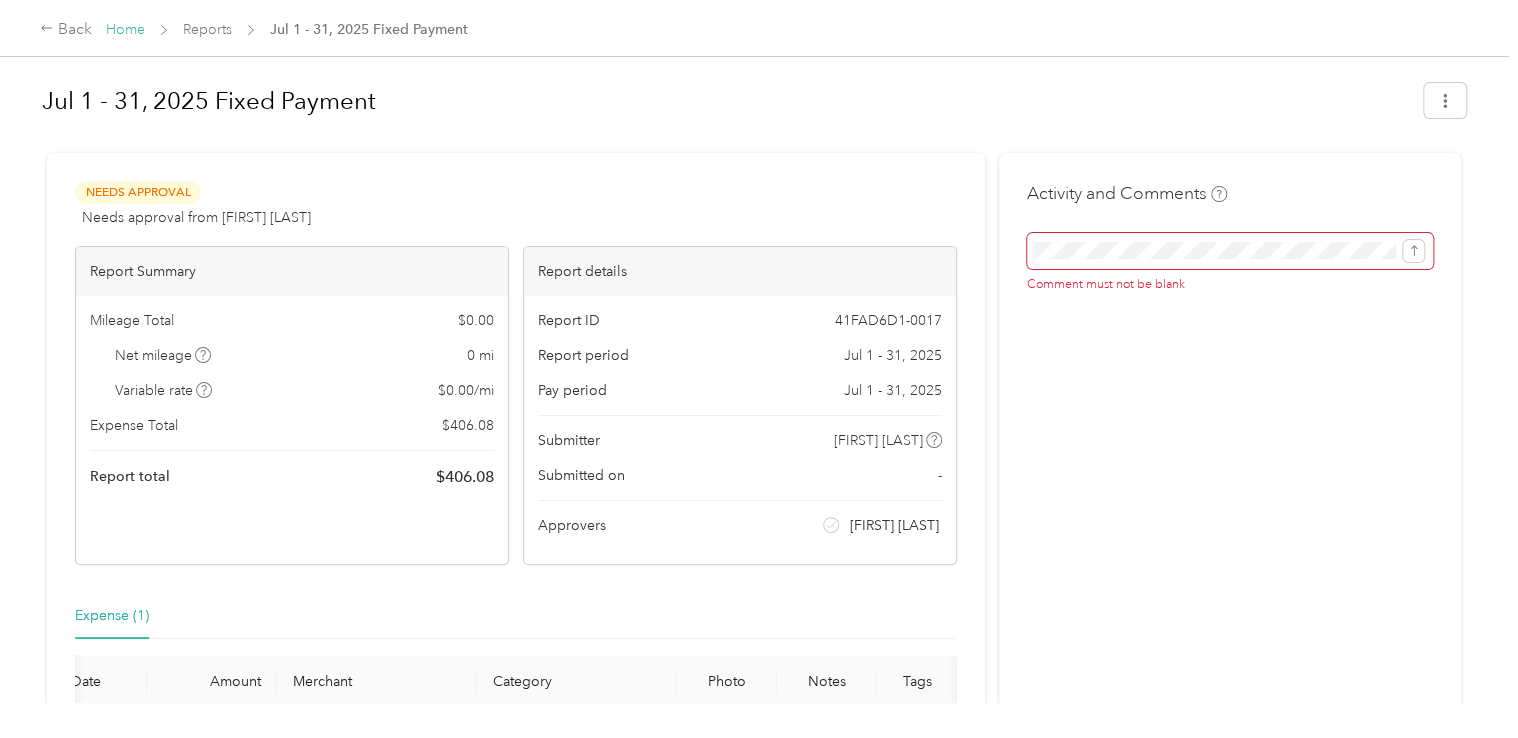 click on "Home" at bounding box center [125, 29] 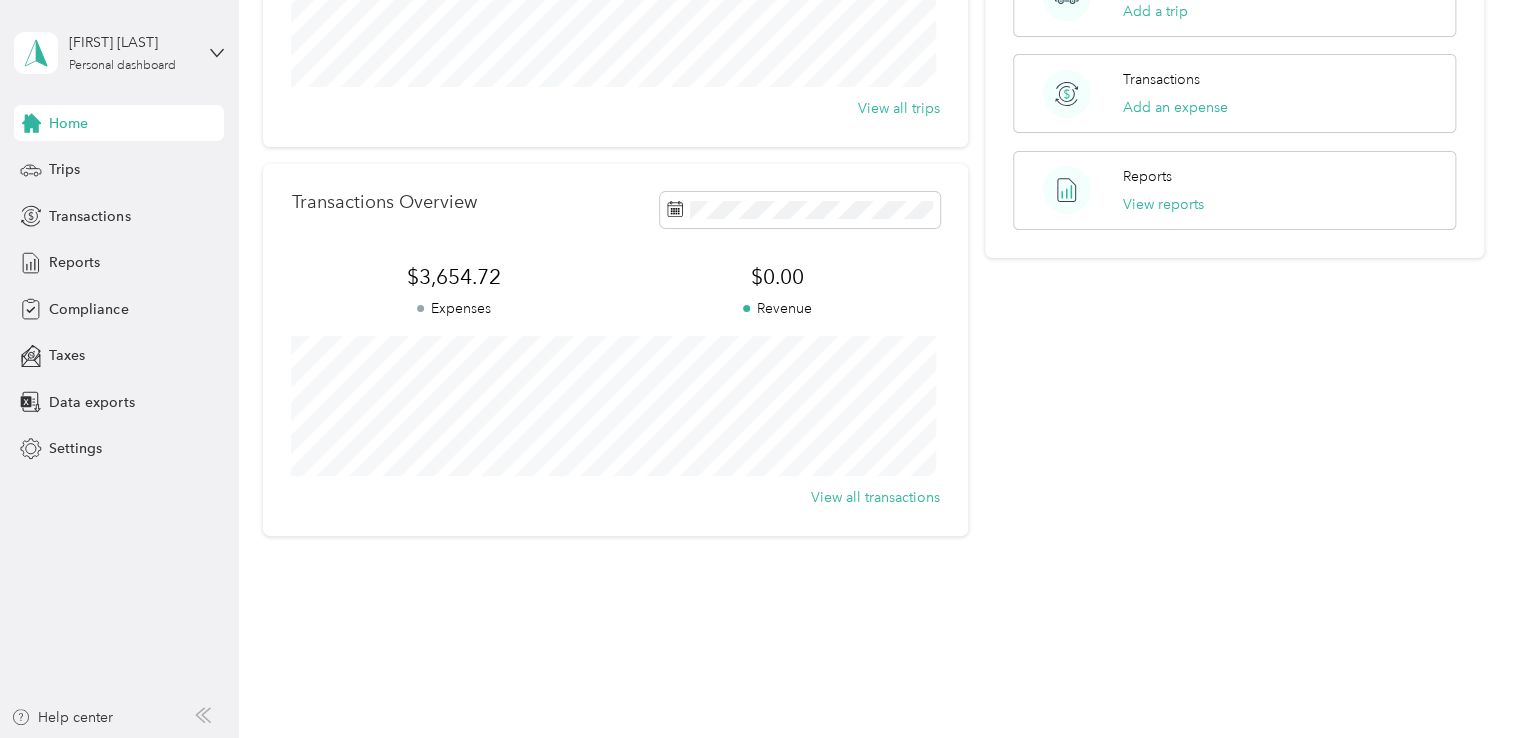scroll, scrollTop: 358, scrollLeft: 0, axis: vertical 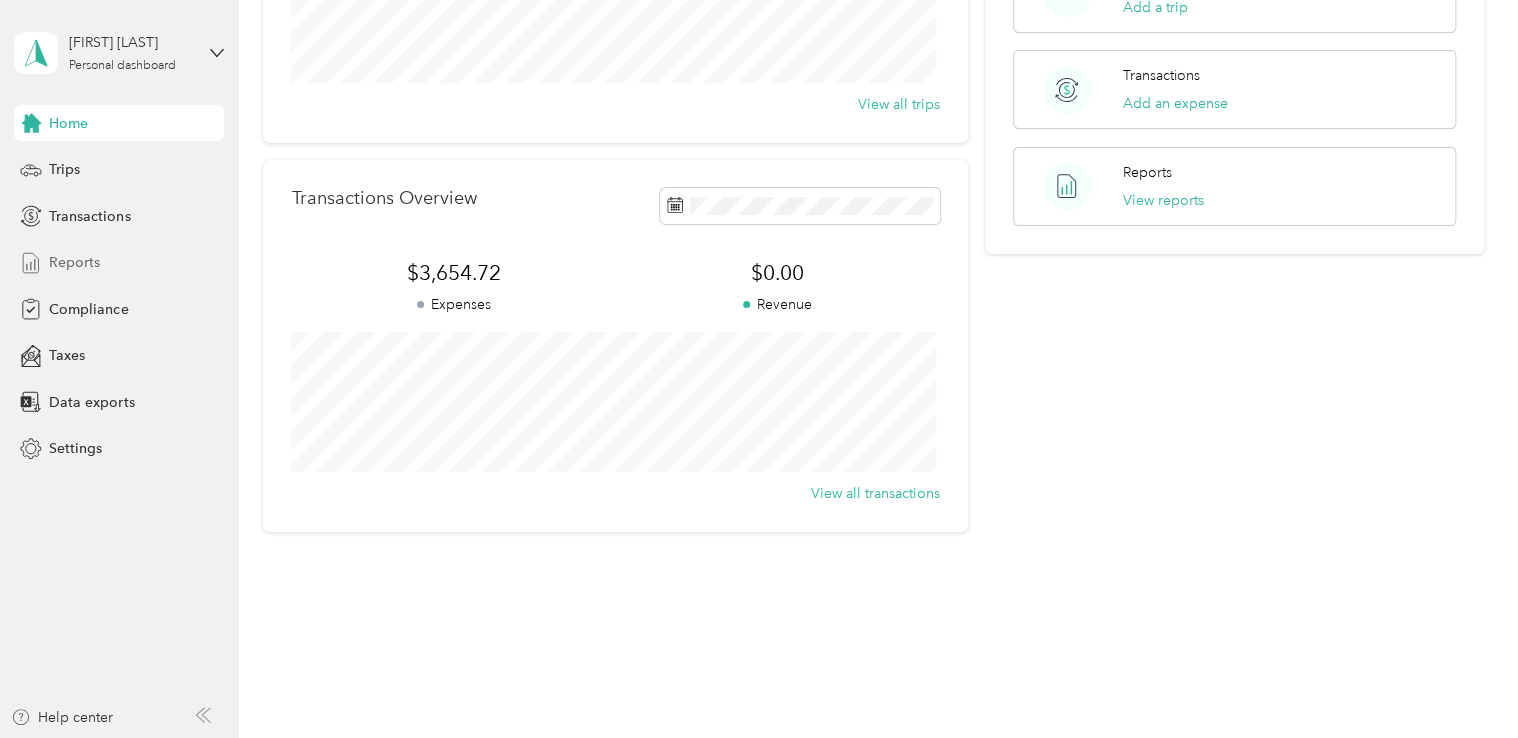 click on "Reports" at bounding box center (74, 262) 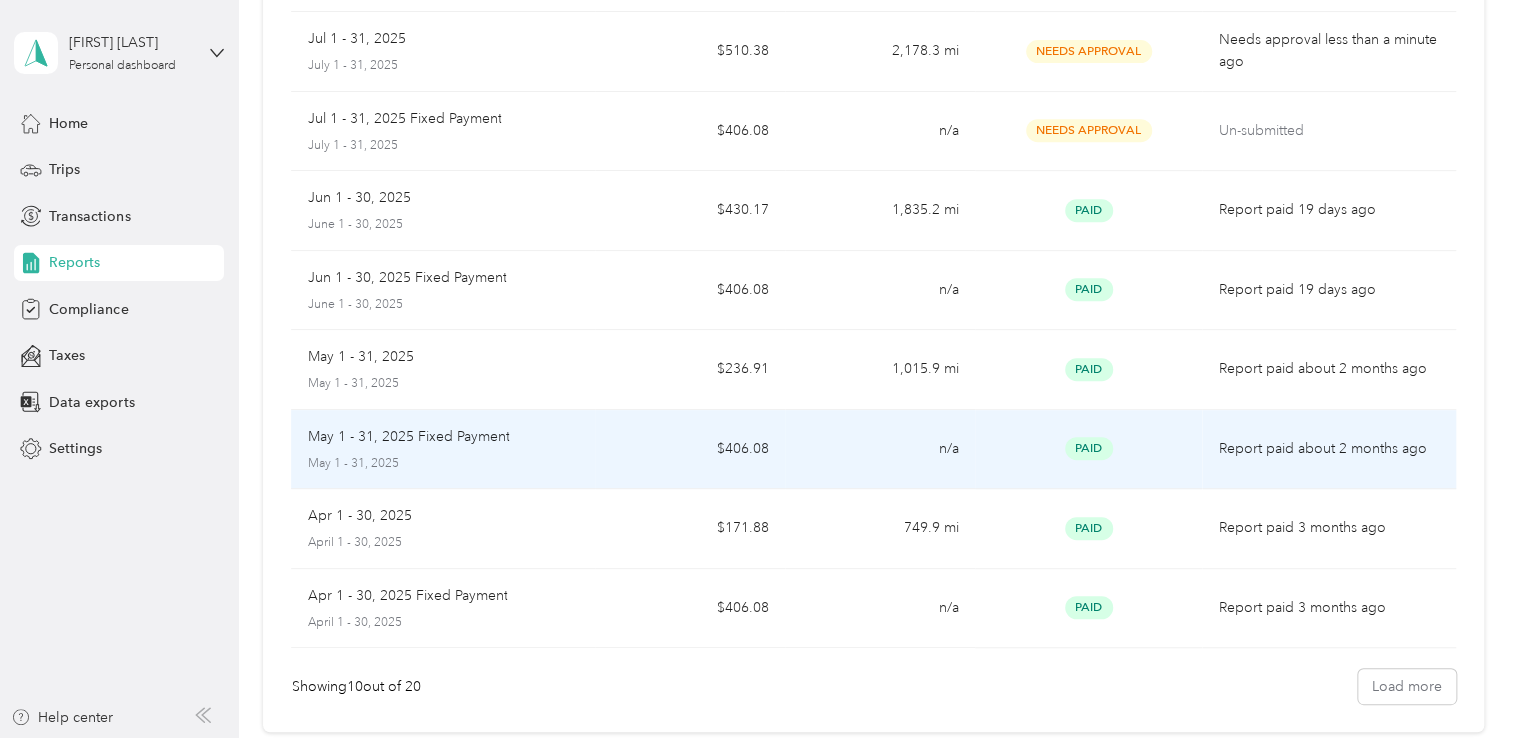 scroll, scrollTop: 58, scrollLeft: 0, axis: vertical 